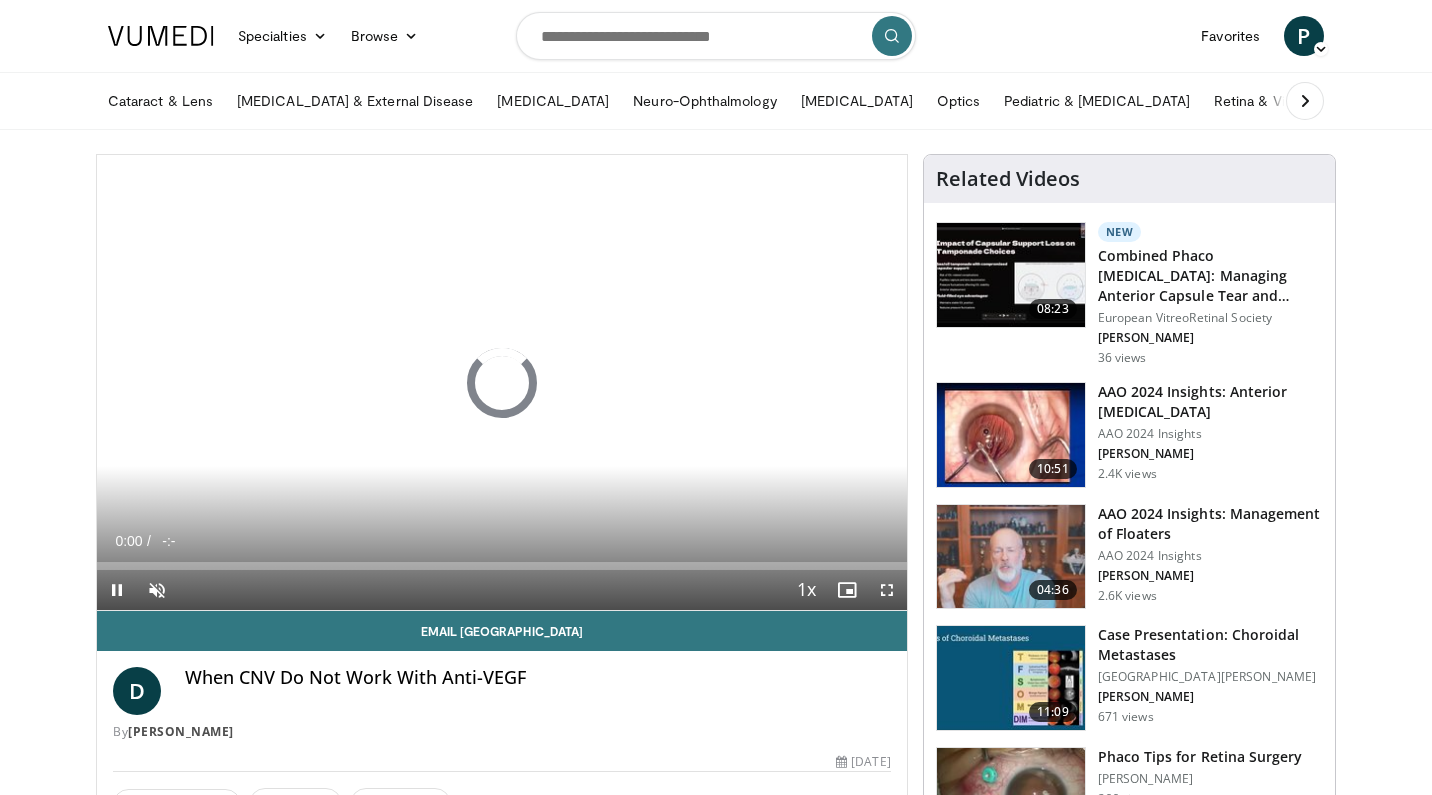scroll, scrollTop: 0, scrollLeft: 0, axis: both 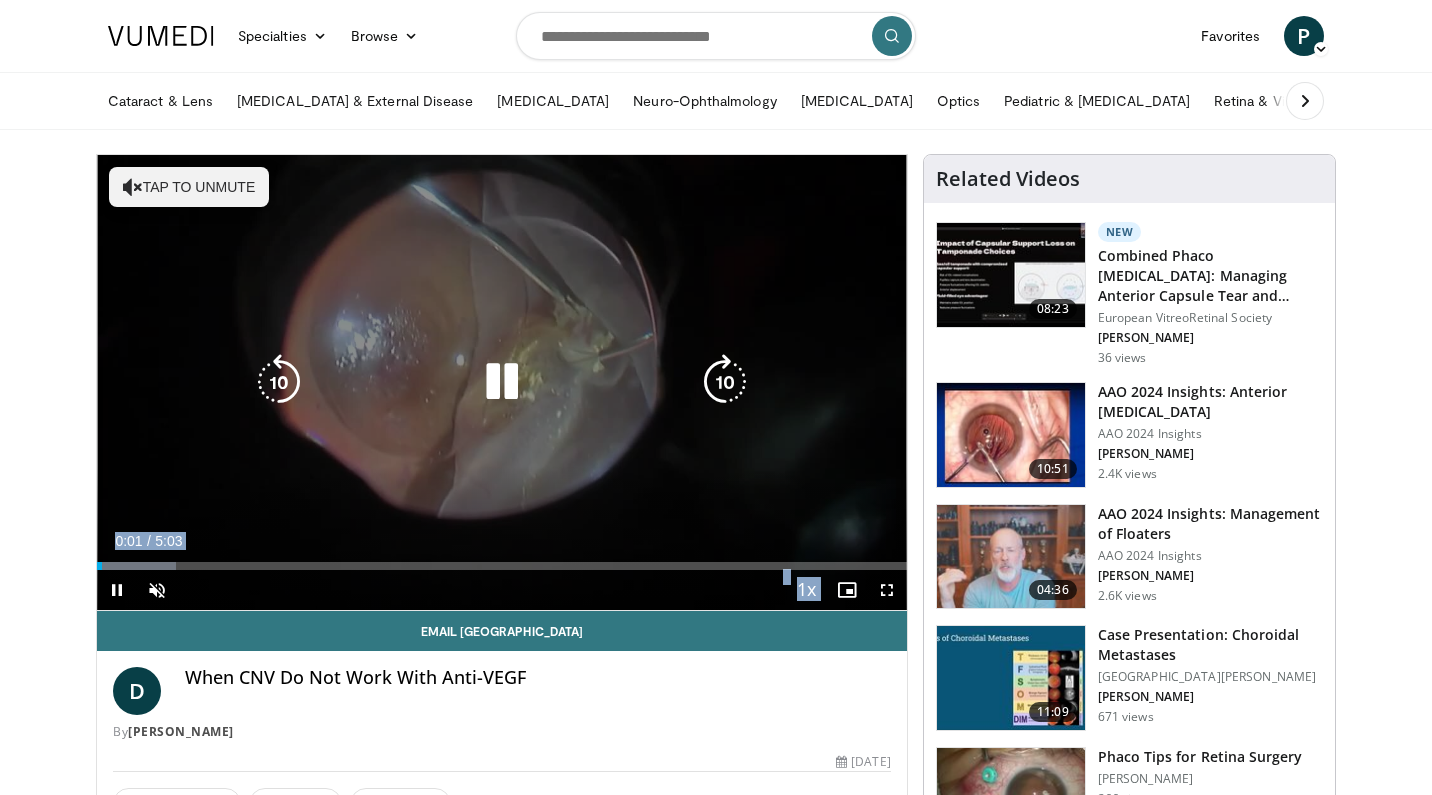 drag, startPoint x: 0, startPoint y: 0, endPoint x: 489, endPoint y: 210, distance: 532.1851 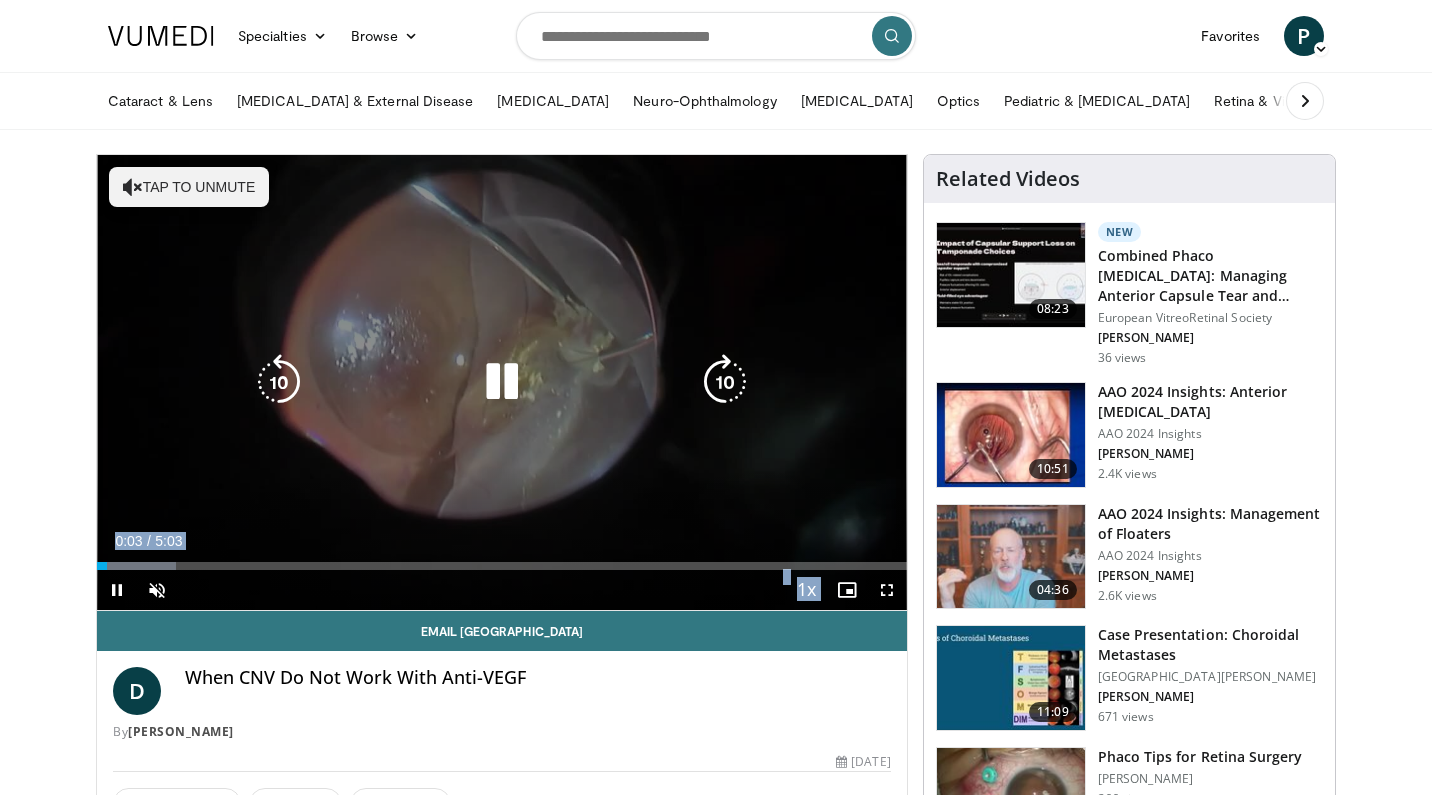 drag, startPoint x: 489, startPoint y: 210, endPoint x: 217, endPoint y: 201, distance: 272.14886 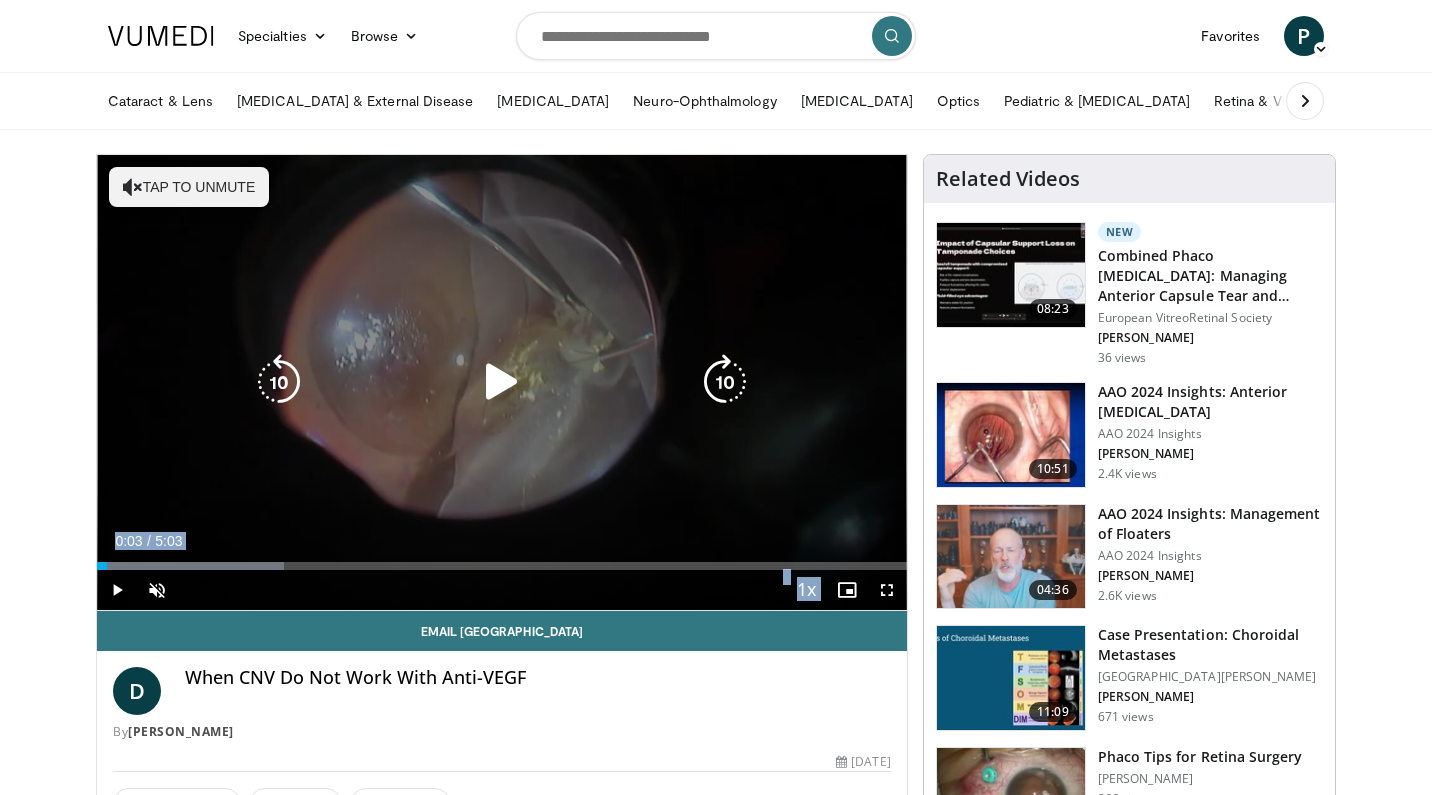 click on "Tap to unmute" at bounding box center (189, 187) 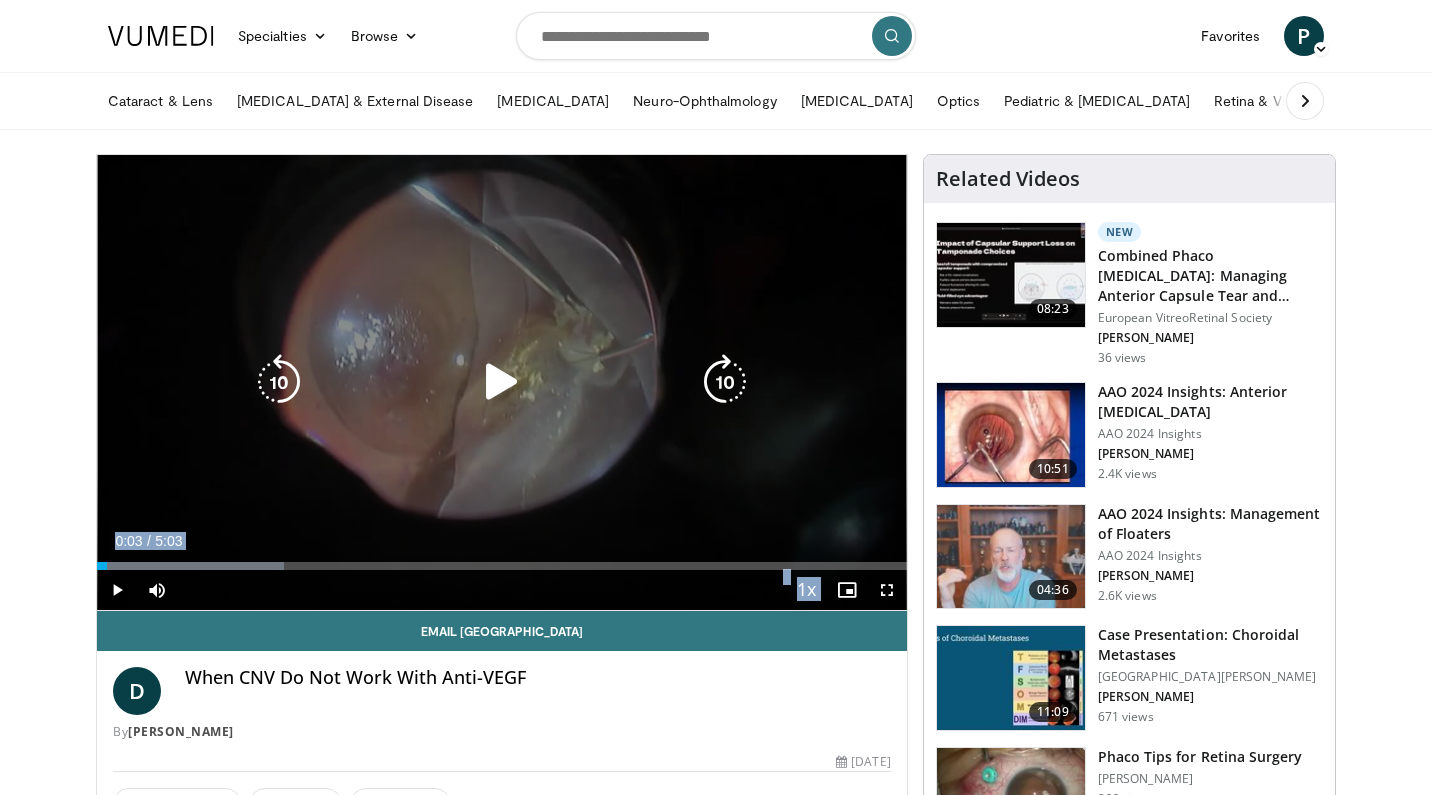 click at bounding box center [502, 382] 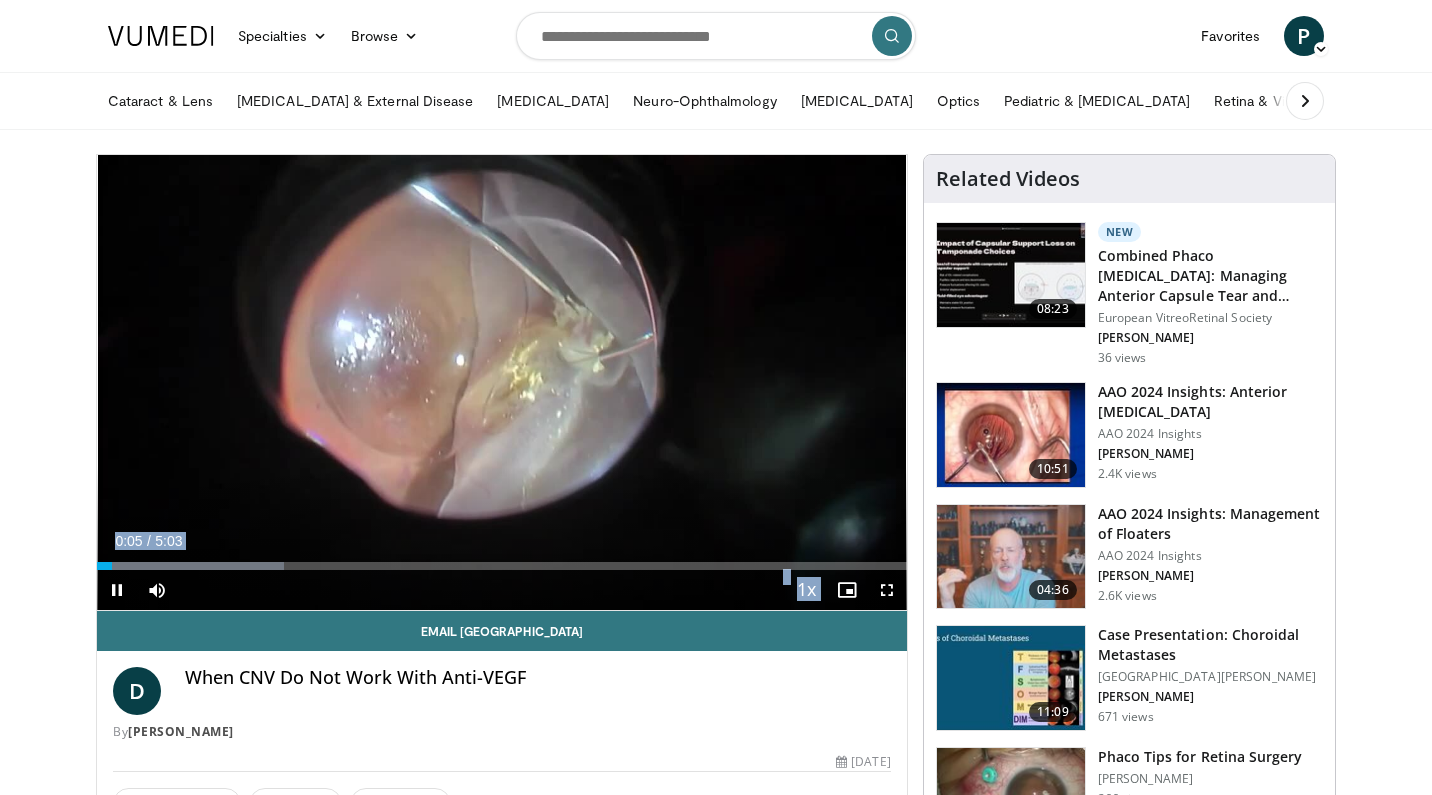 click at bounding box center (887, 590) 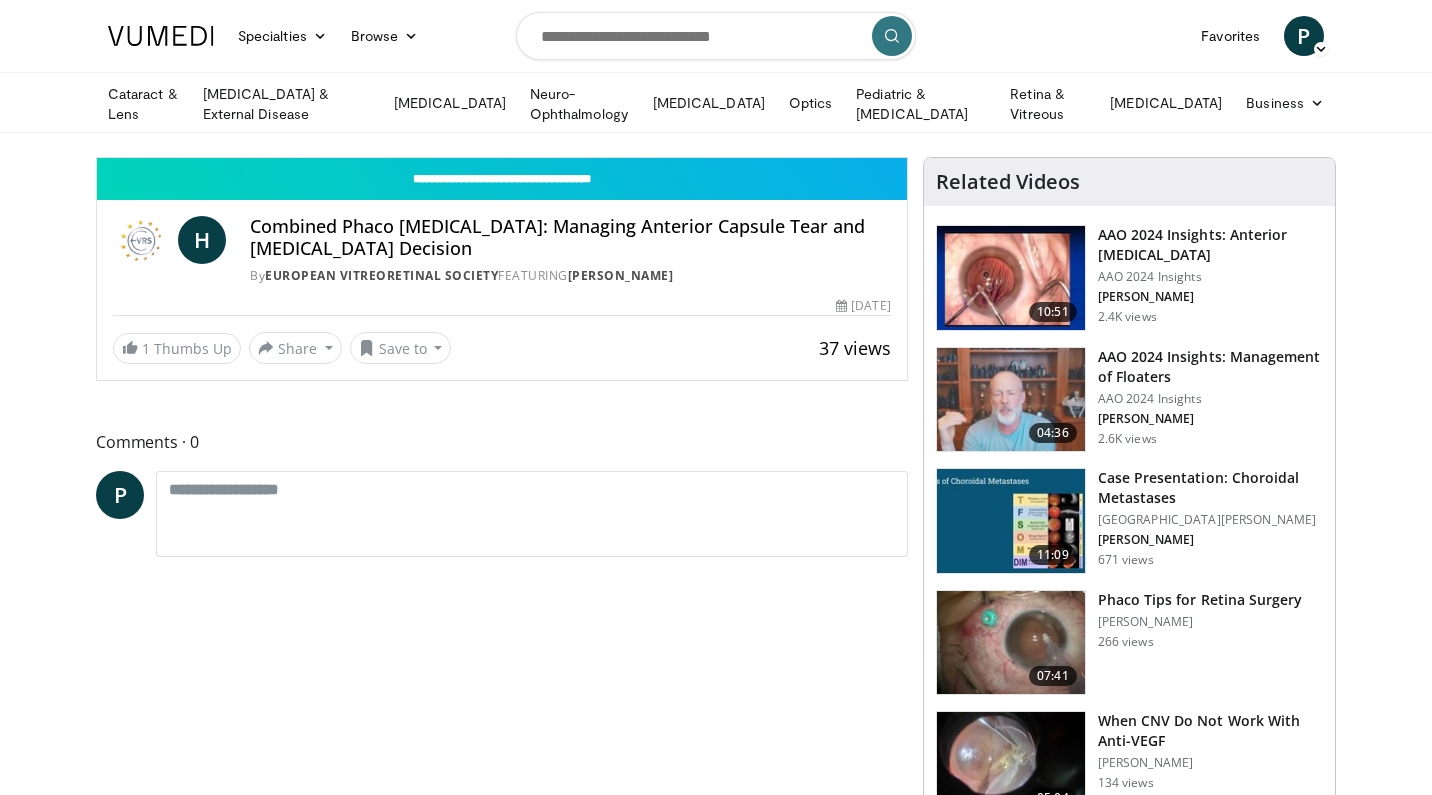 scroll, scrollTop: 0, scrollLeft: 0, axis: both 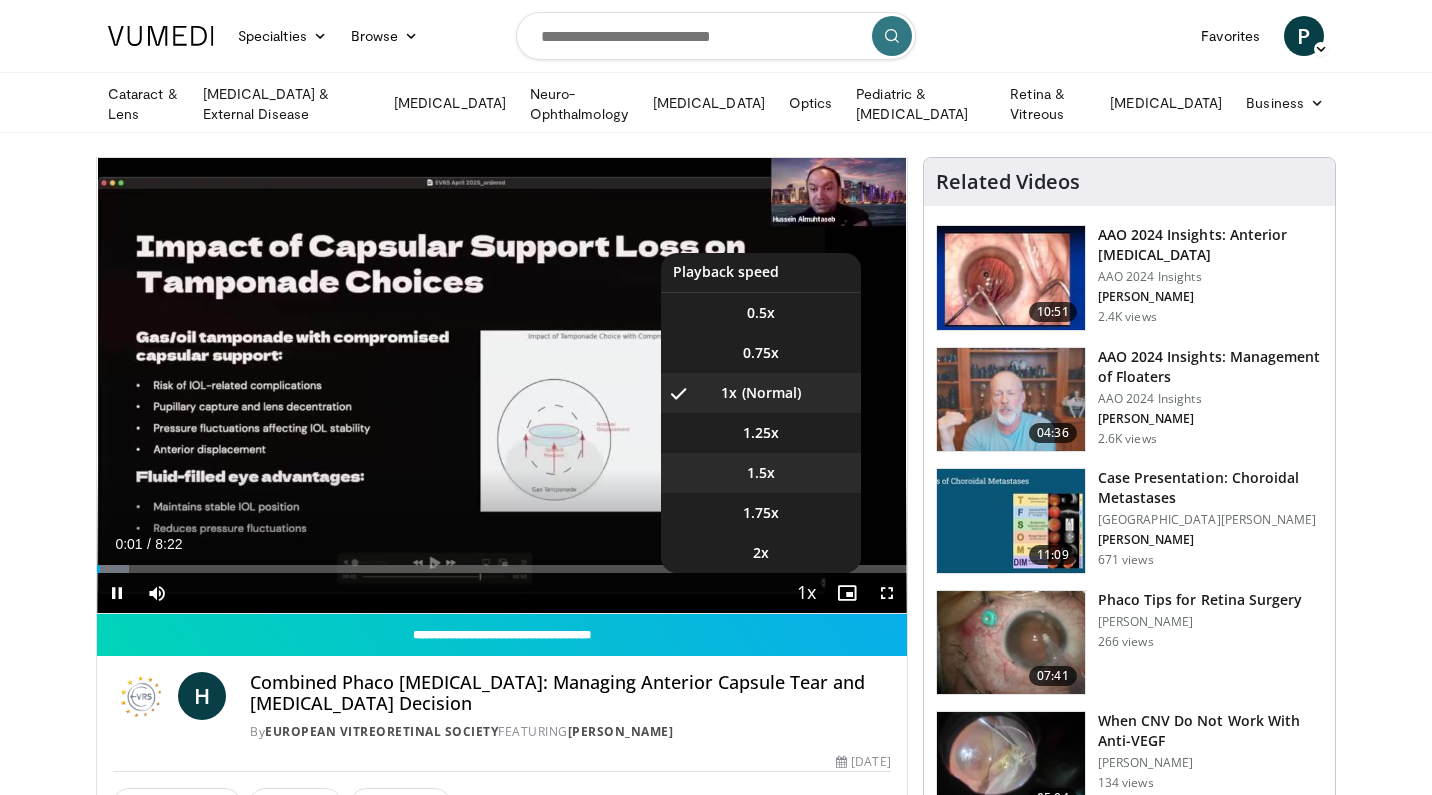 drag, startPoint x: 0, startPoint y: 0, endPoint x: 820, endPoint y: 460, distance: 940.21277 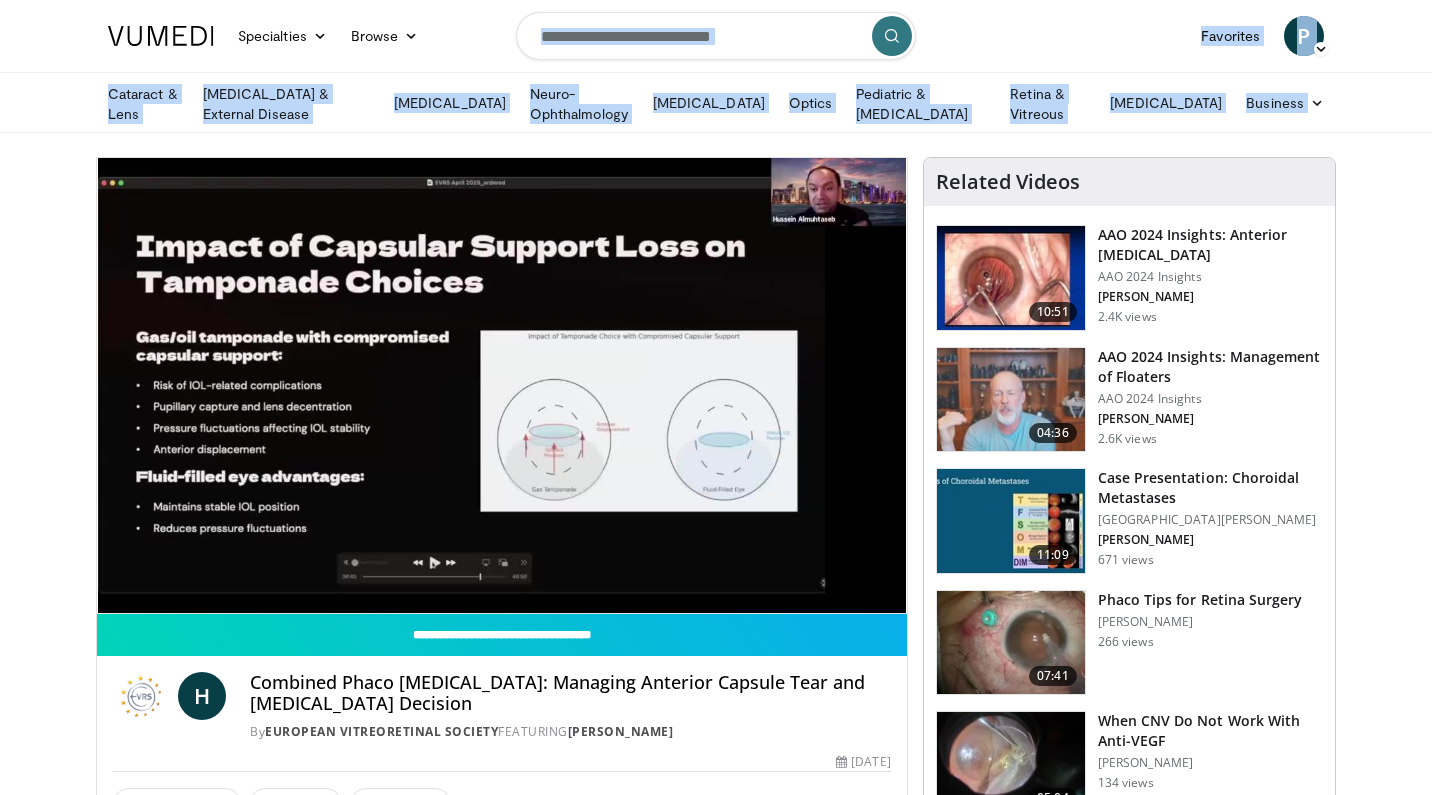 drag, startPoint x: 820, startPoint y: 460, endPoint x: 966, endPoint y: -7, distance: 489.2903 